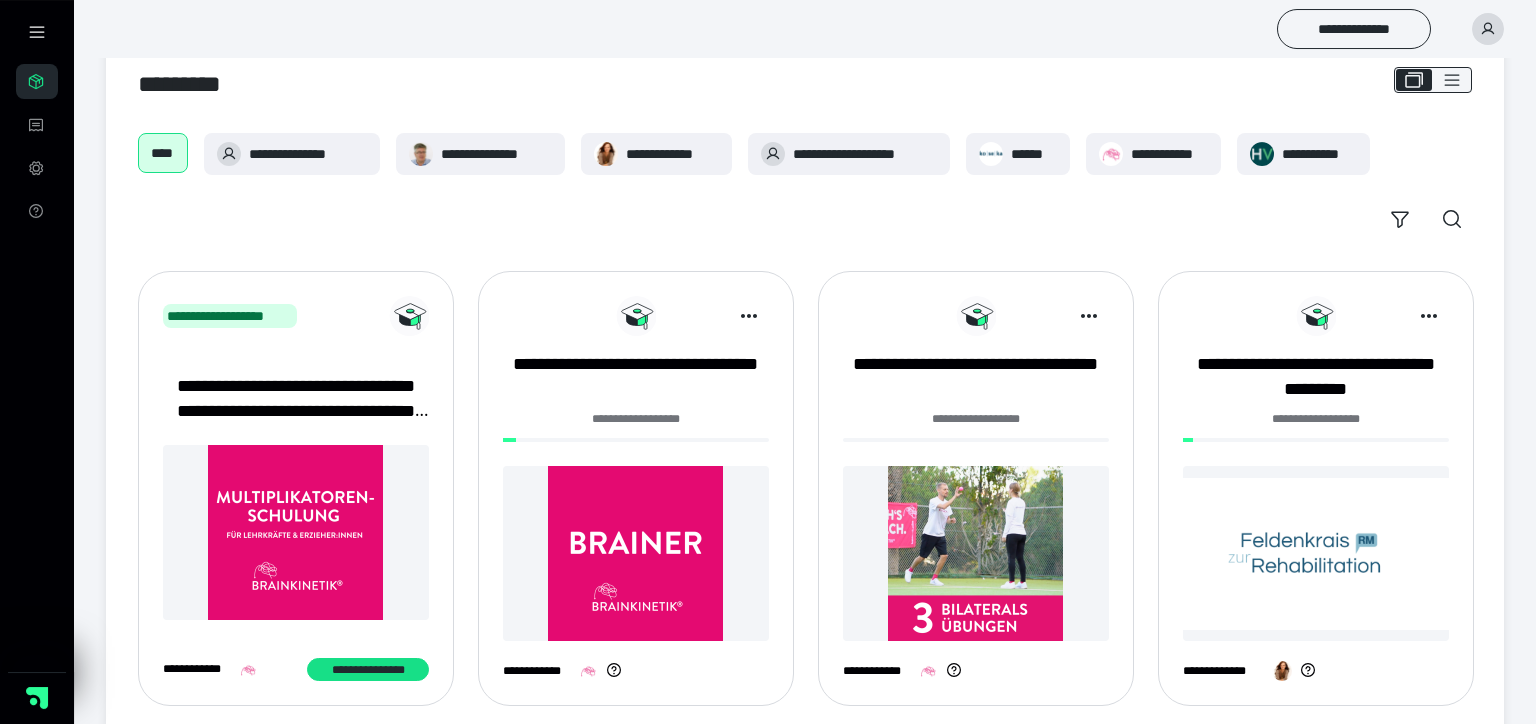 scroll, scrollTop: 105, scrollLeft: 0, axis: vertical 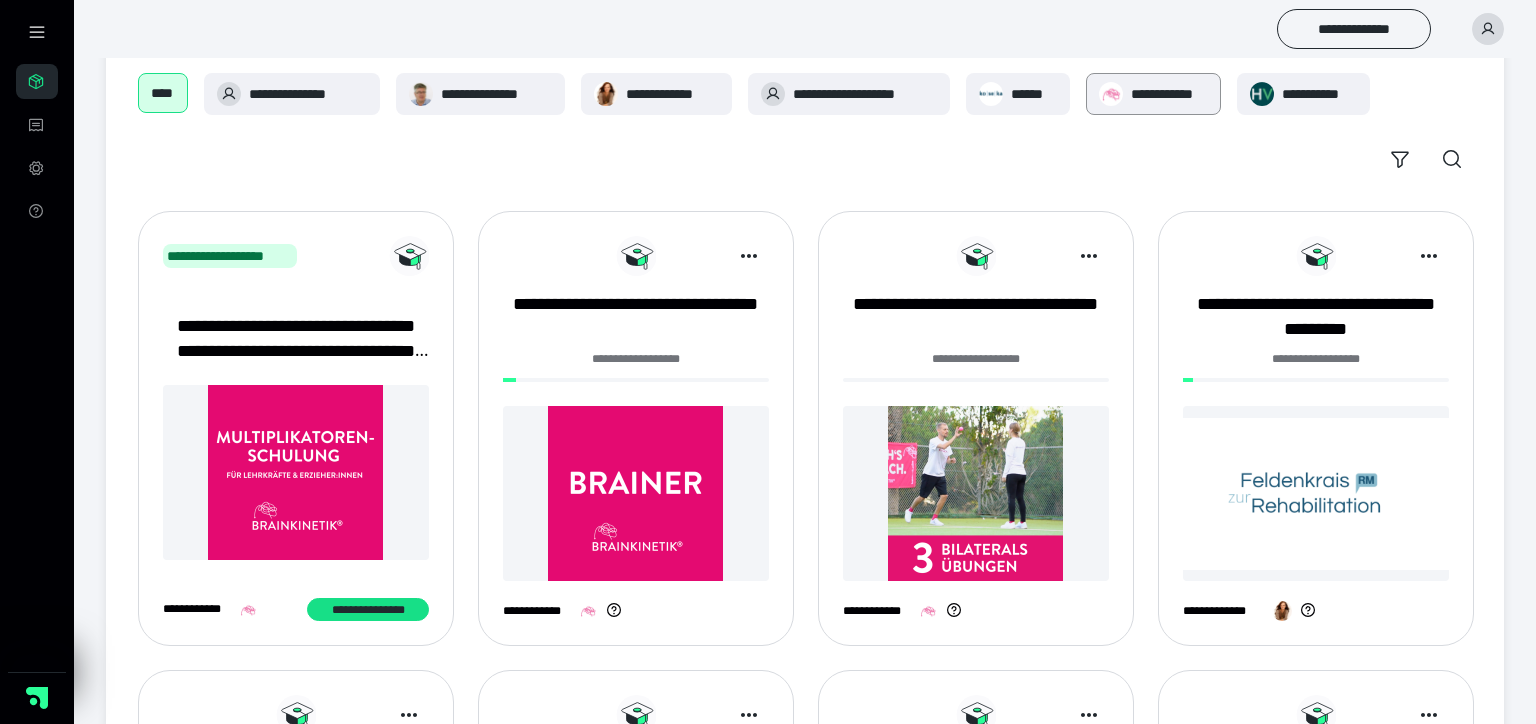 click on "**********" at bounding box center [1153, 94] 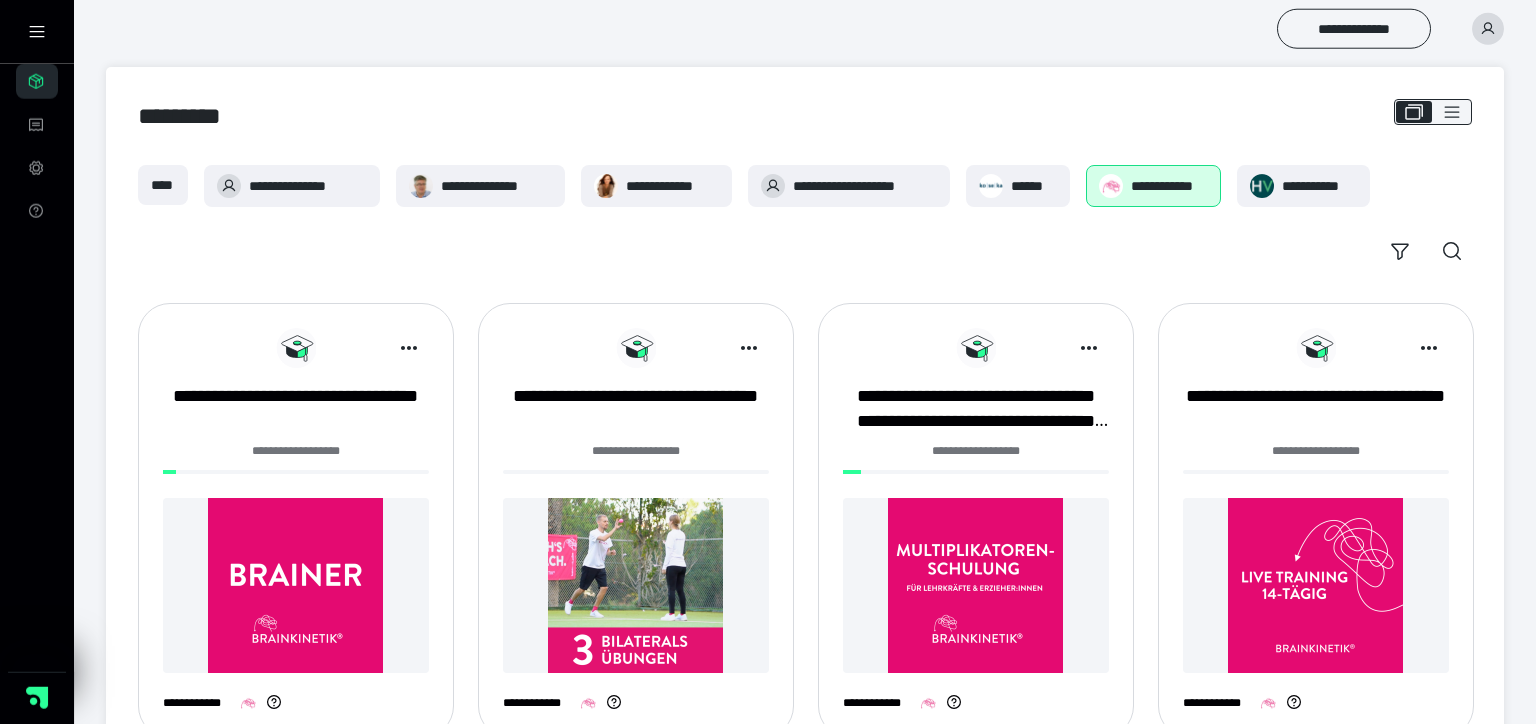 scroll, scrollTop: 0, scrollLeft: 0, axis: both 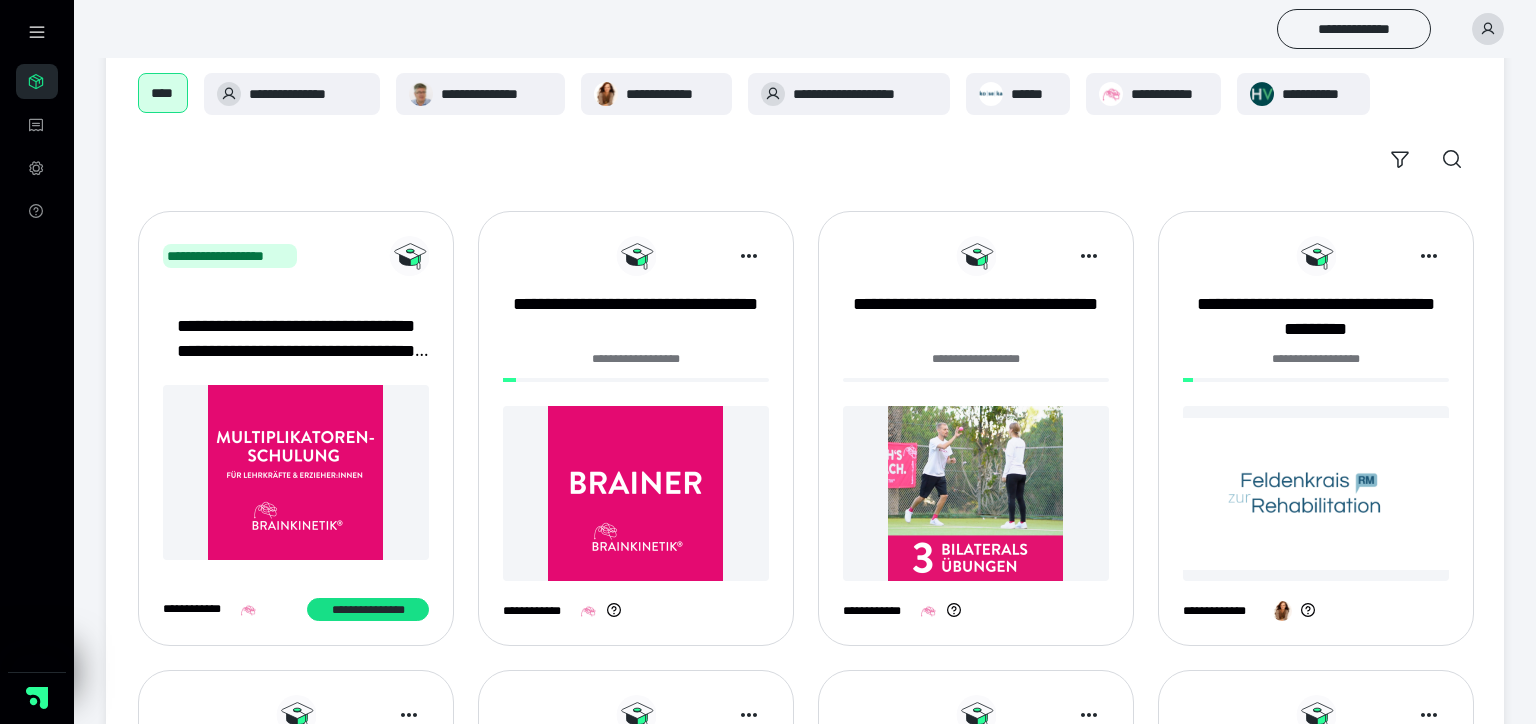 click at bounding box center (636, 493) 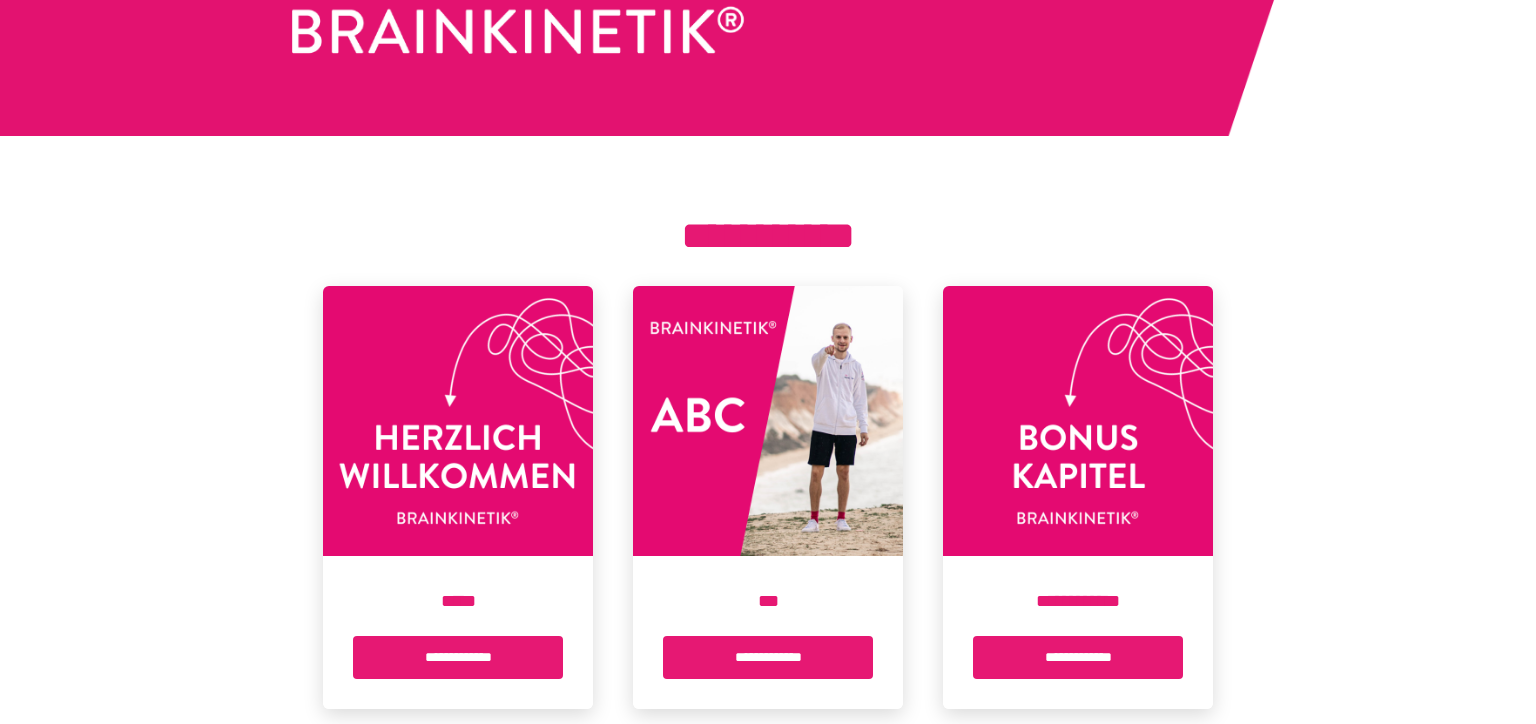 scroll, scrollTop: 0, scrollLeft: 0, axis: both 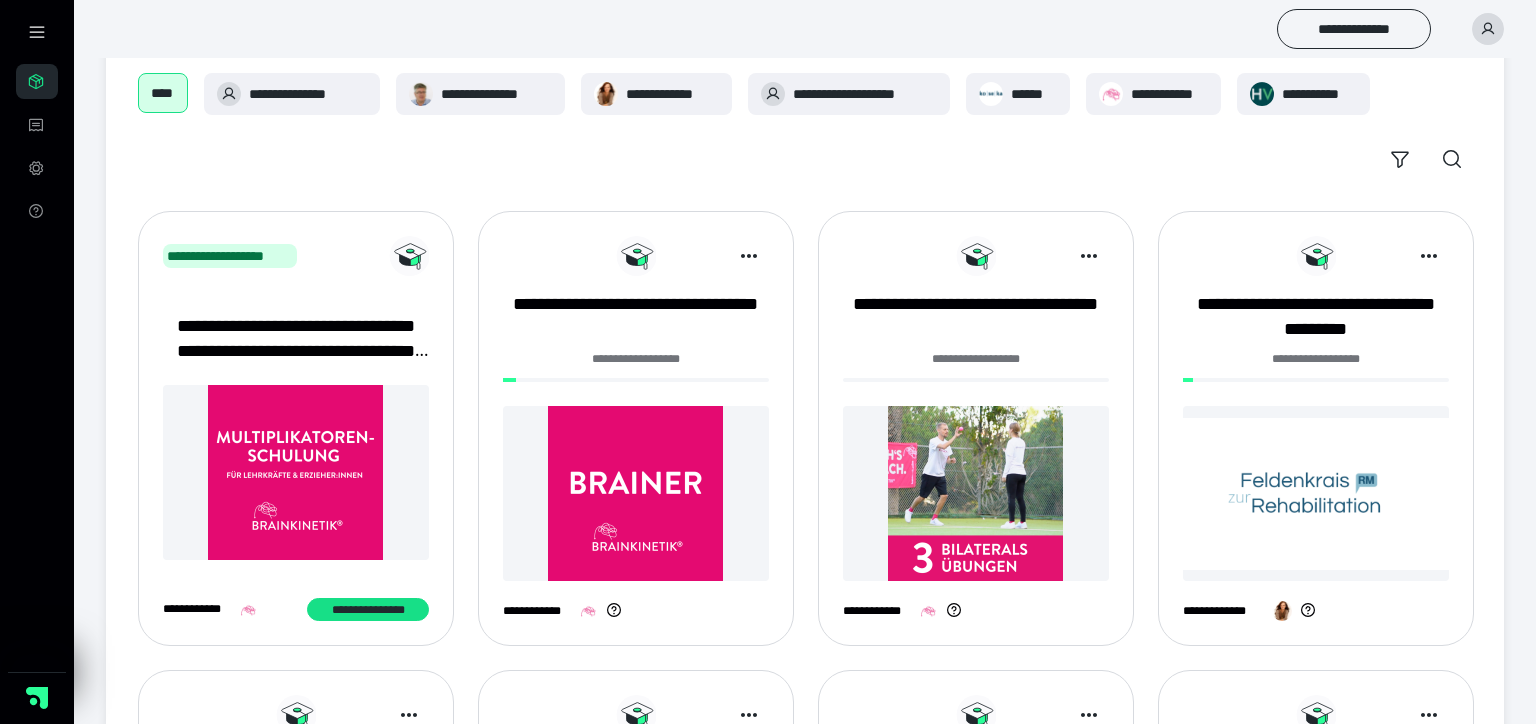 click at bounding box center [976, 493] 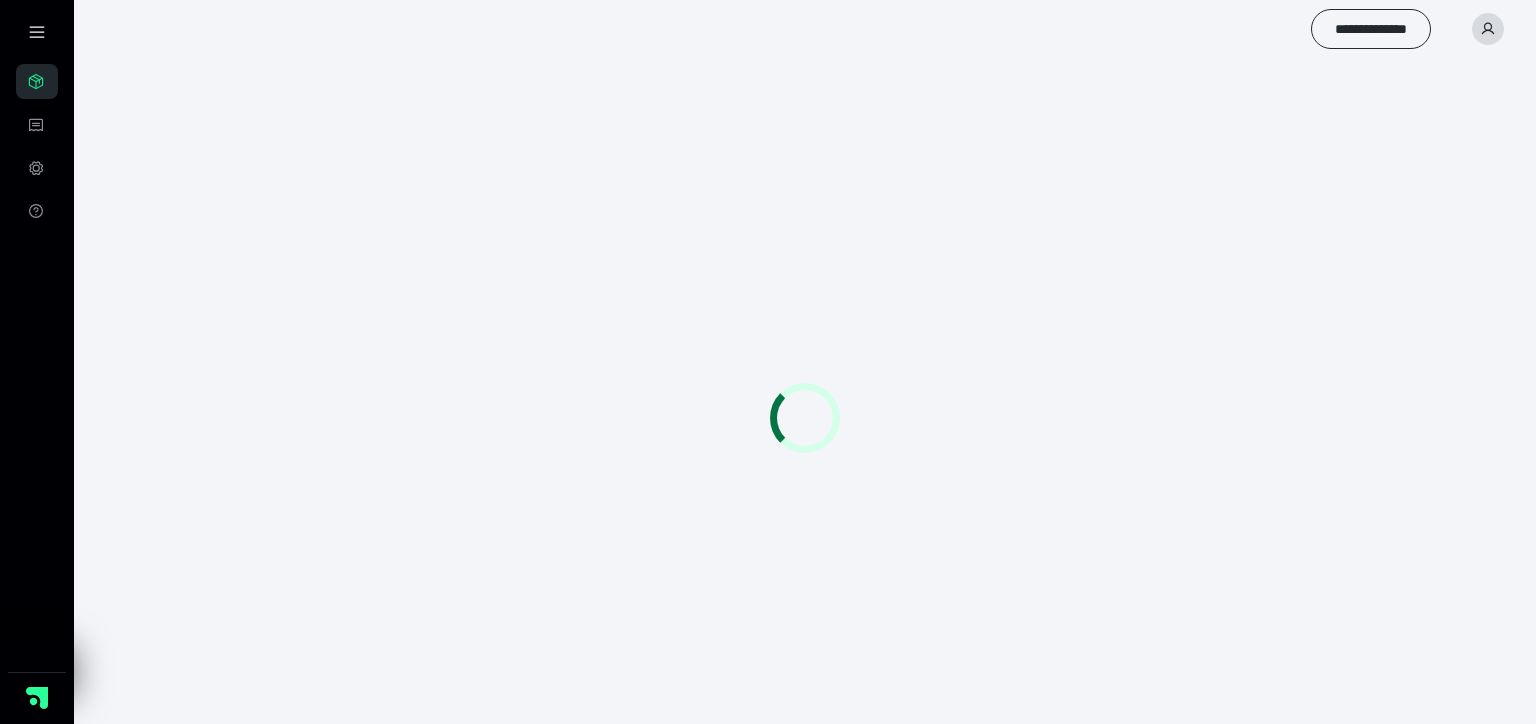 scroll, scrollTop: 0, scrollLeft: 0, axis: both 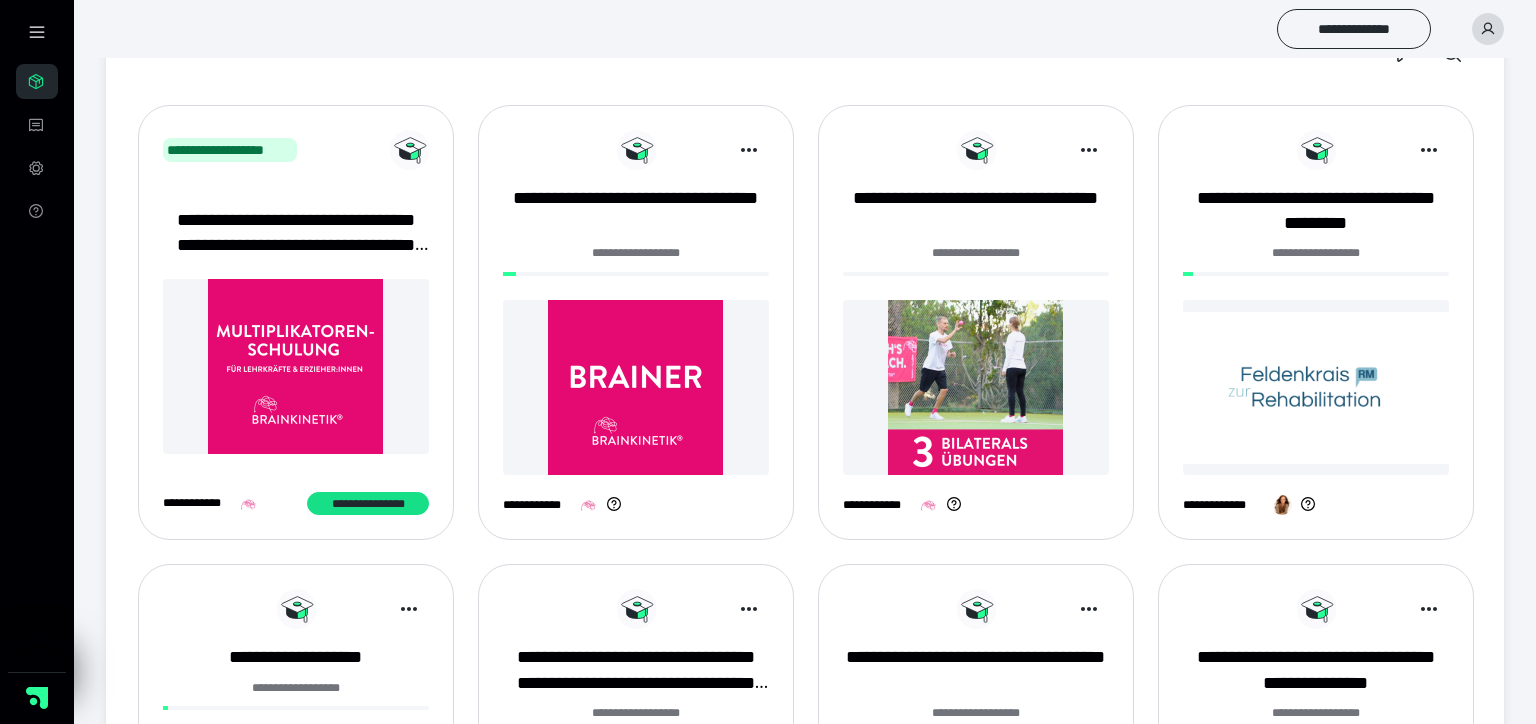 click at bounding box center [1316, 387] 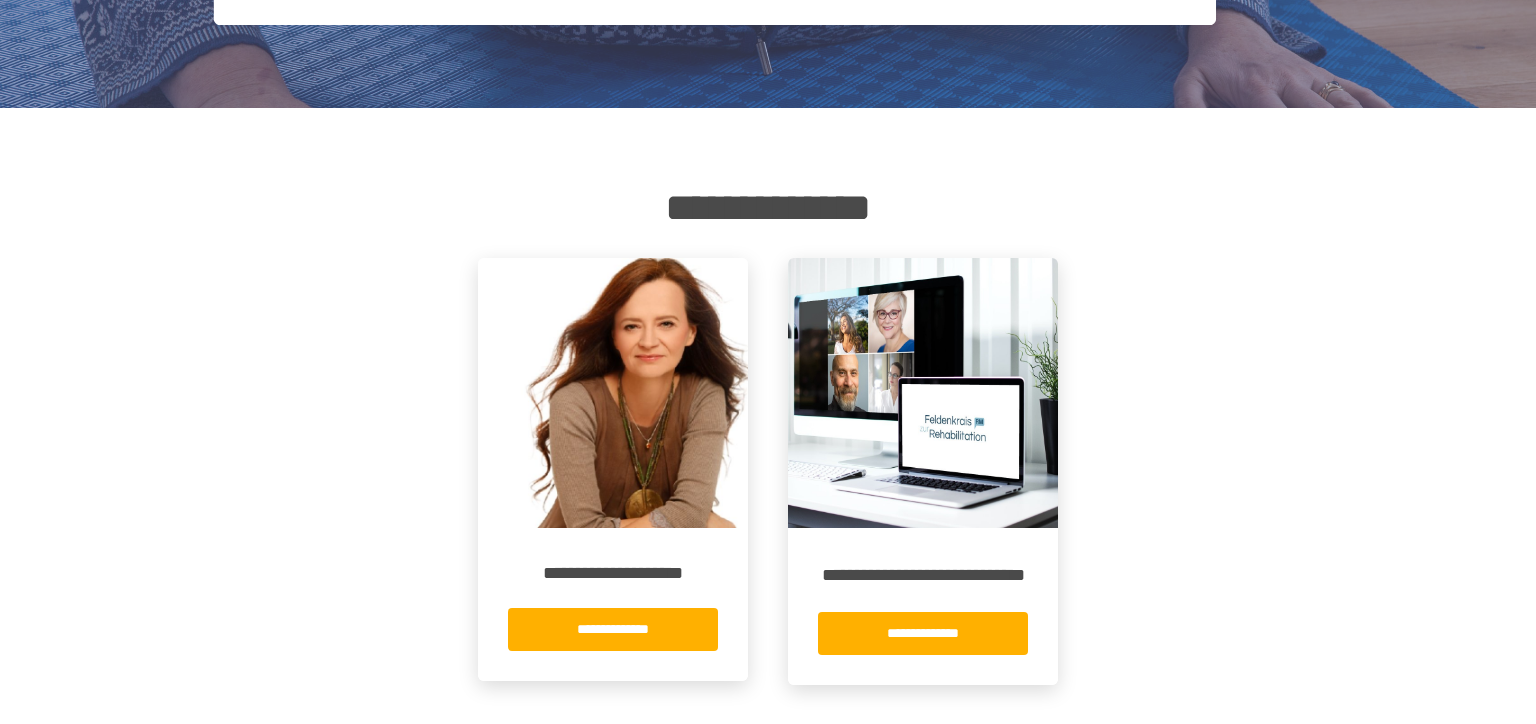 scroll, scrollTop: 251, scrollLeft: 0, axis: vertical 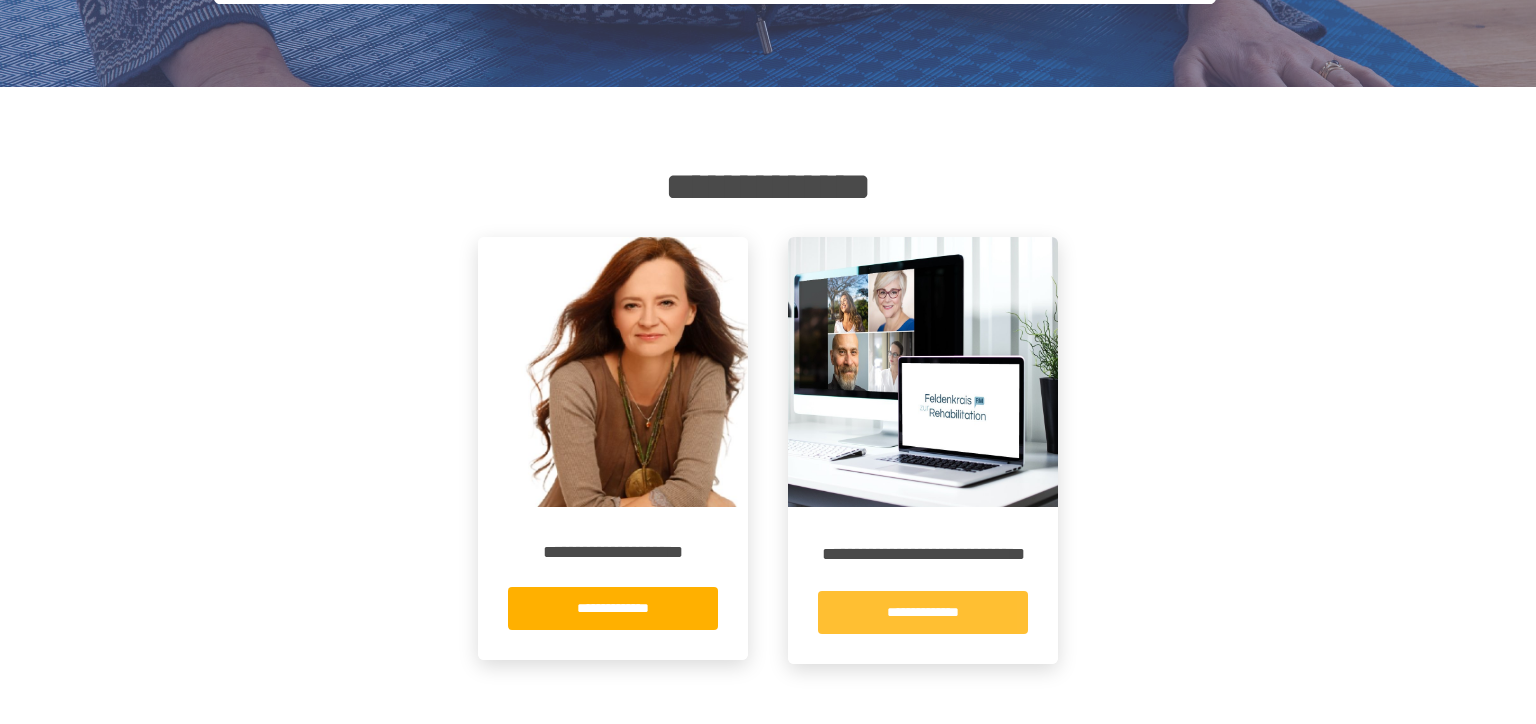 click on "**********" at bounding box center (923, 612) 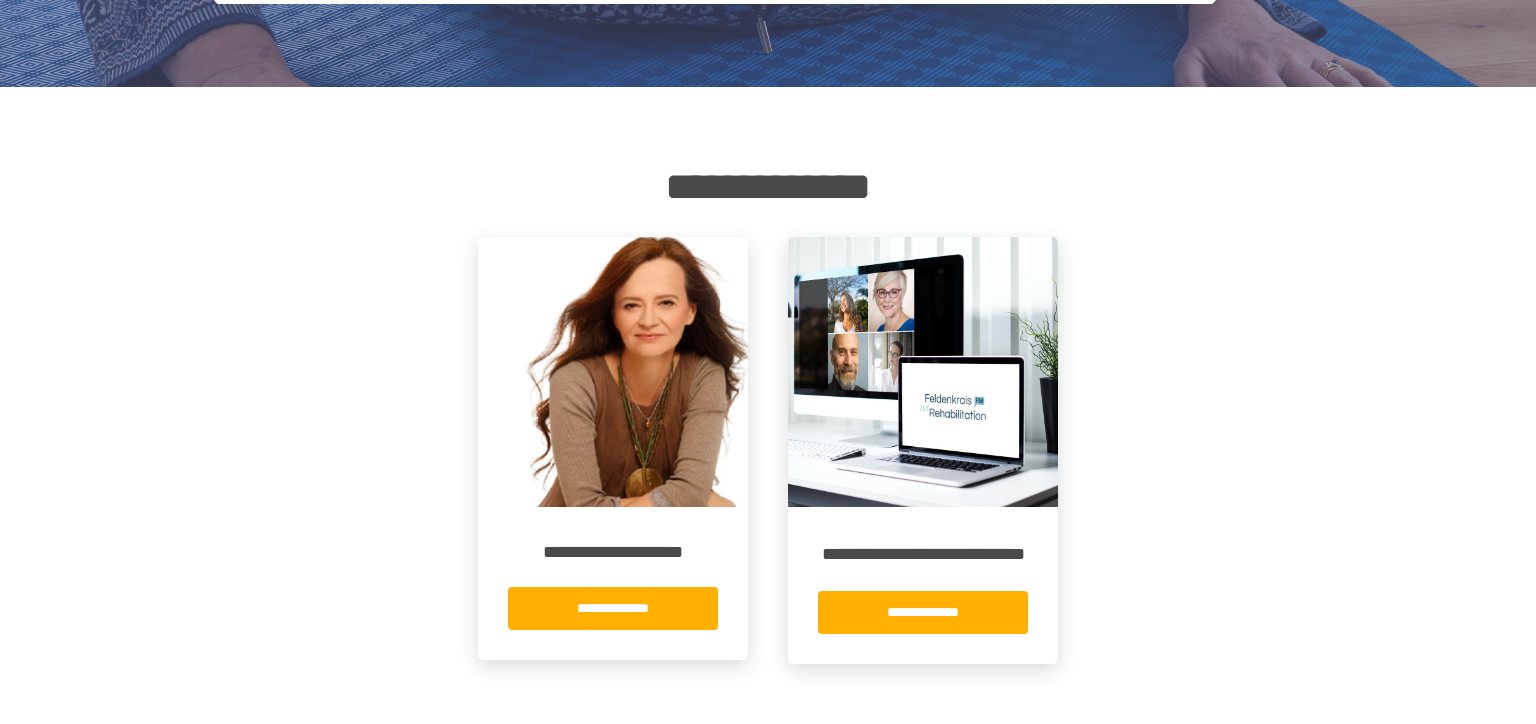 scroll, scrollTop: 0, scrollLeft: 0, axis: both 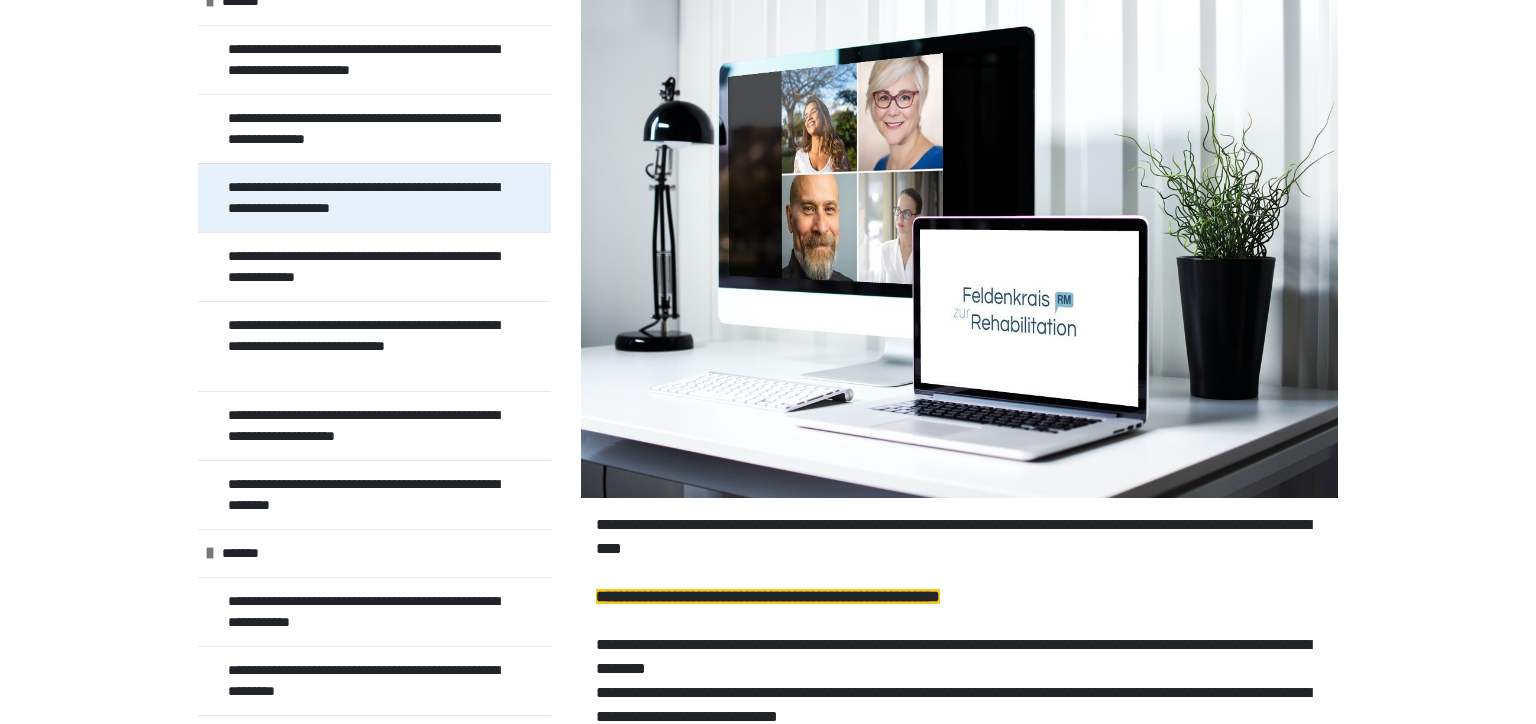 click on "**********" at bounding box center (366, 198) 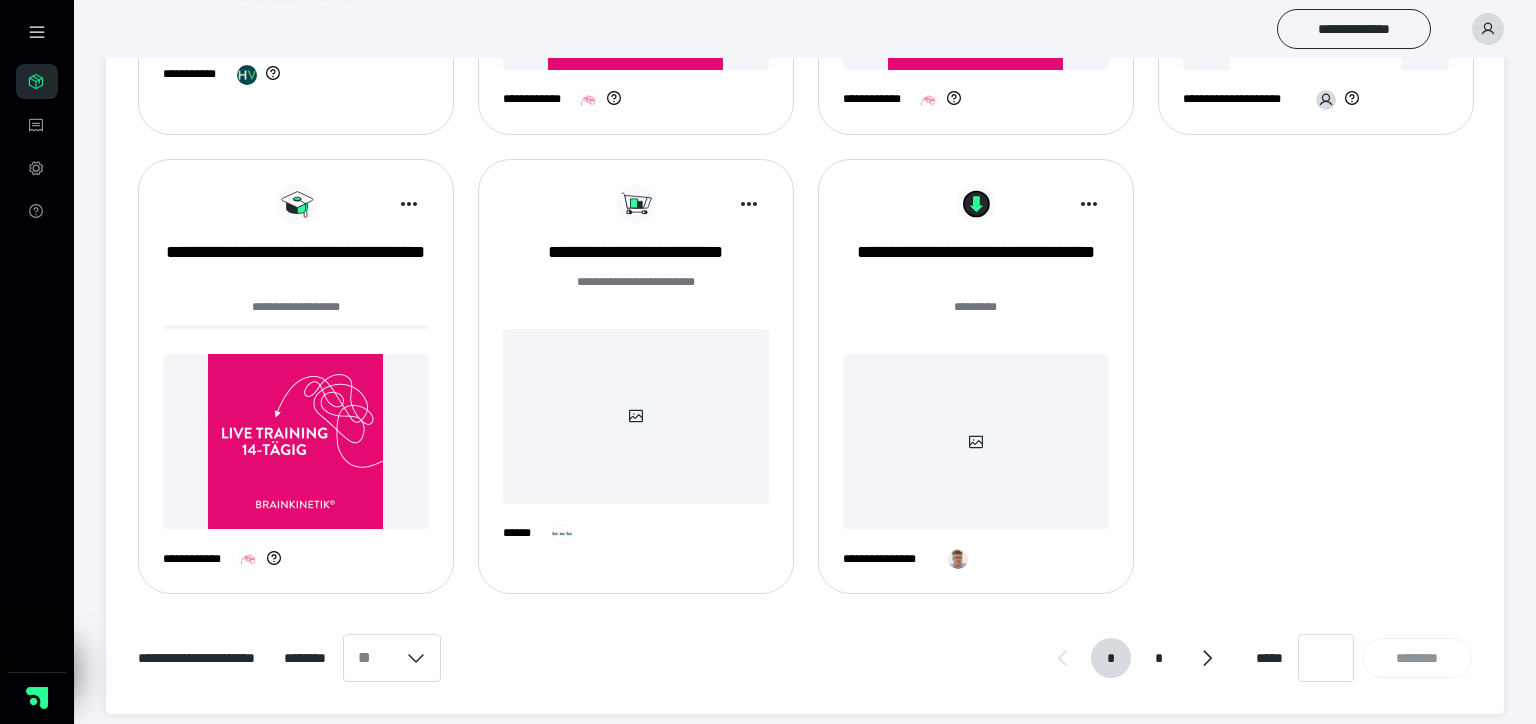 scroll, scrollTop: 1088, scrollLeft: 0, axis: vertical 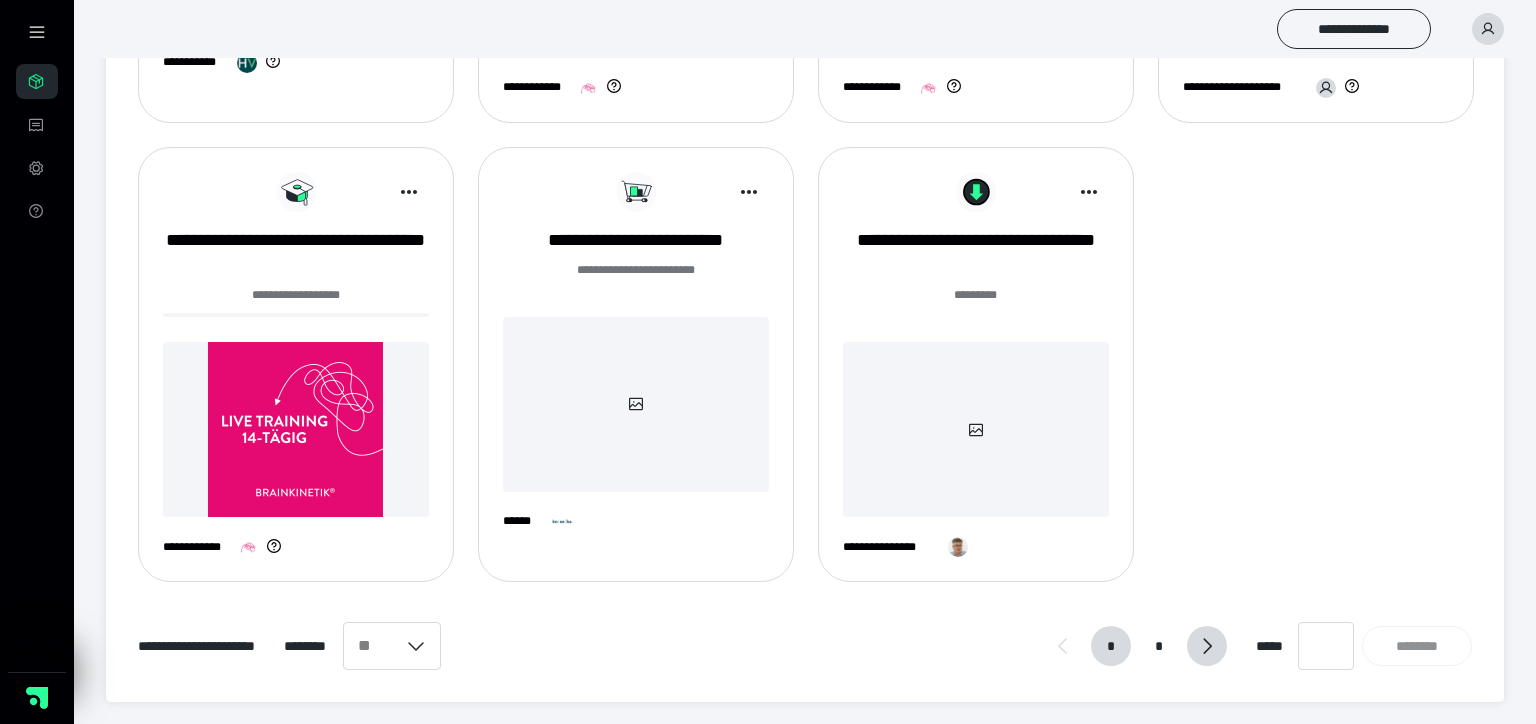 click at bounding box center (1207, 646) 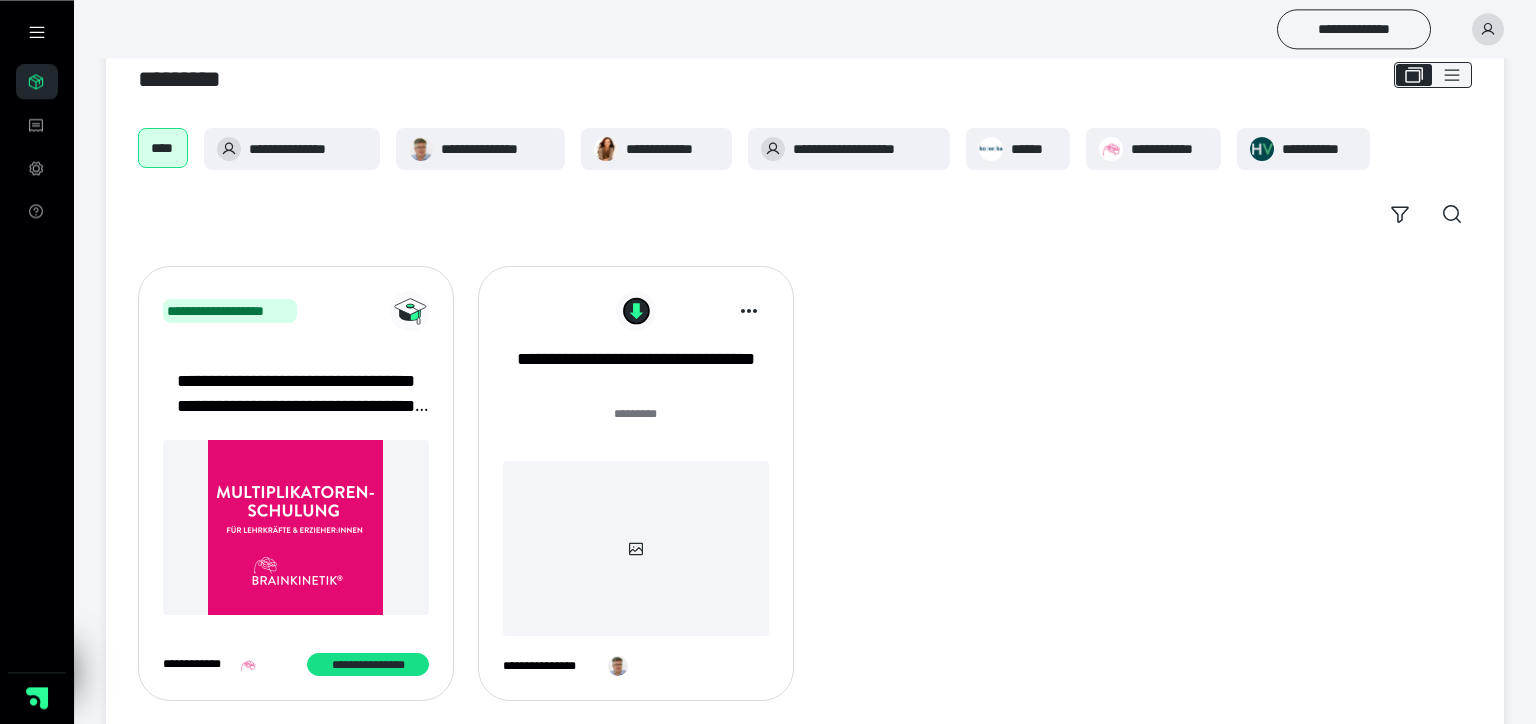 scroll, scrollTop: 170, scrollLeft: 0, axis: vertical 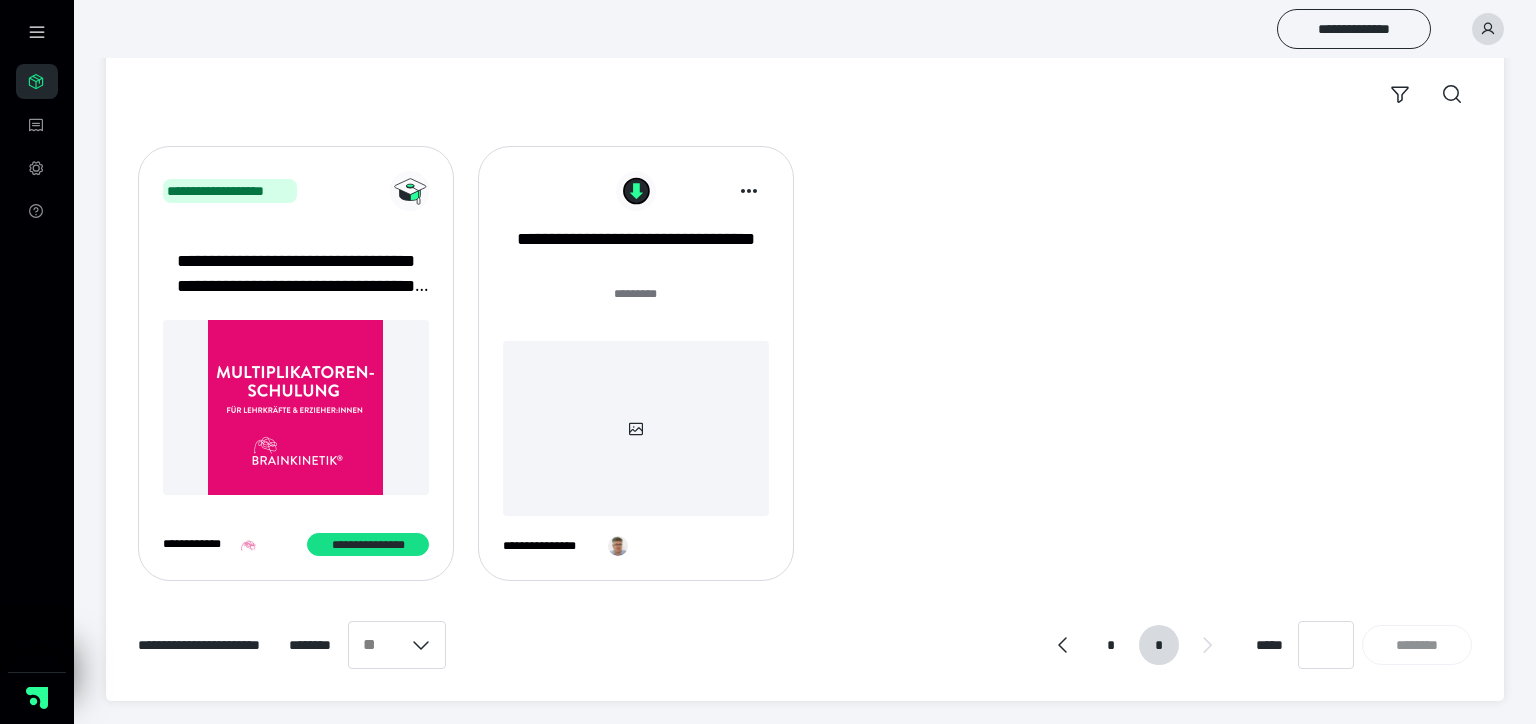 click on "*****" at bounding box center (1273, 645) 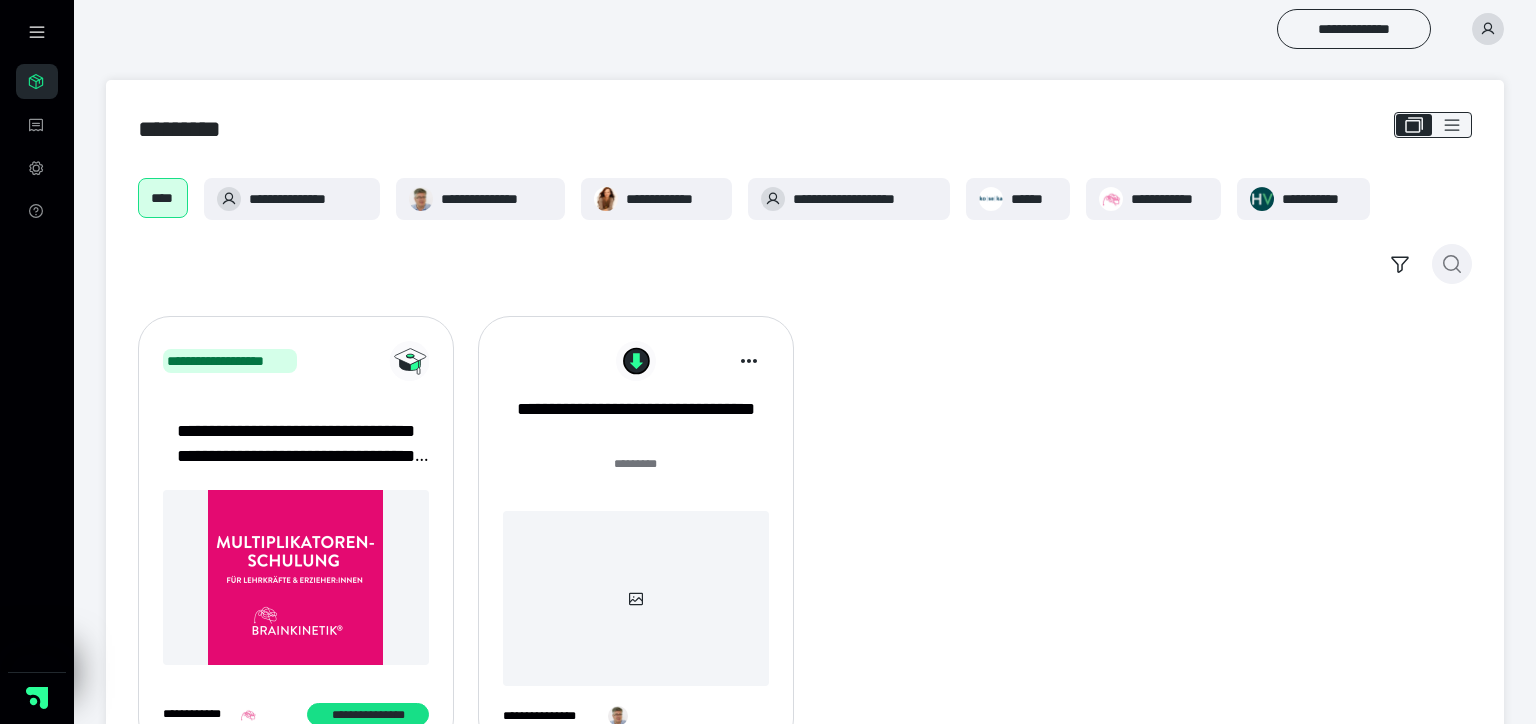 click 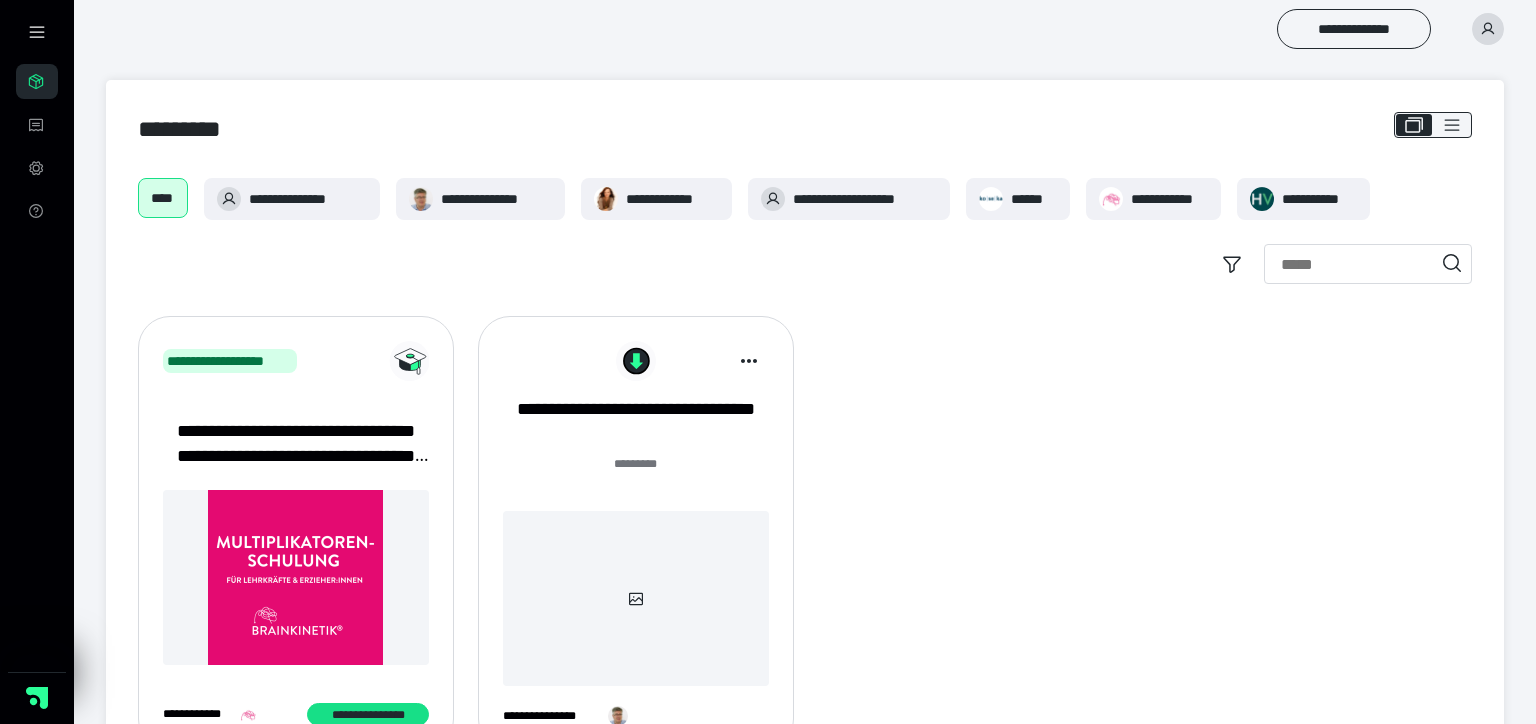 click at bounding box center [1368, 264] 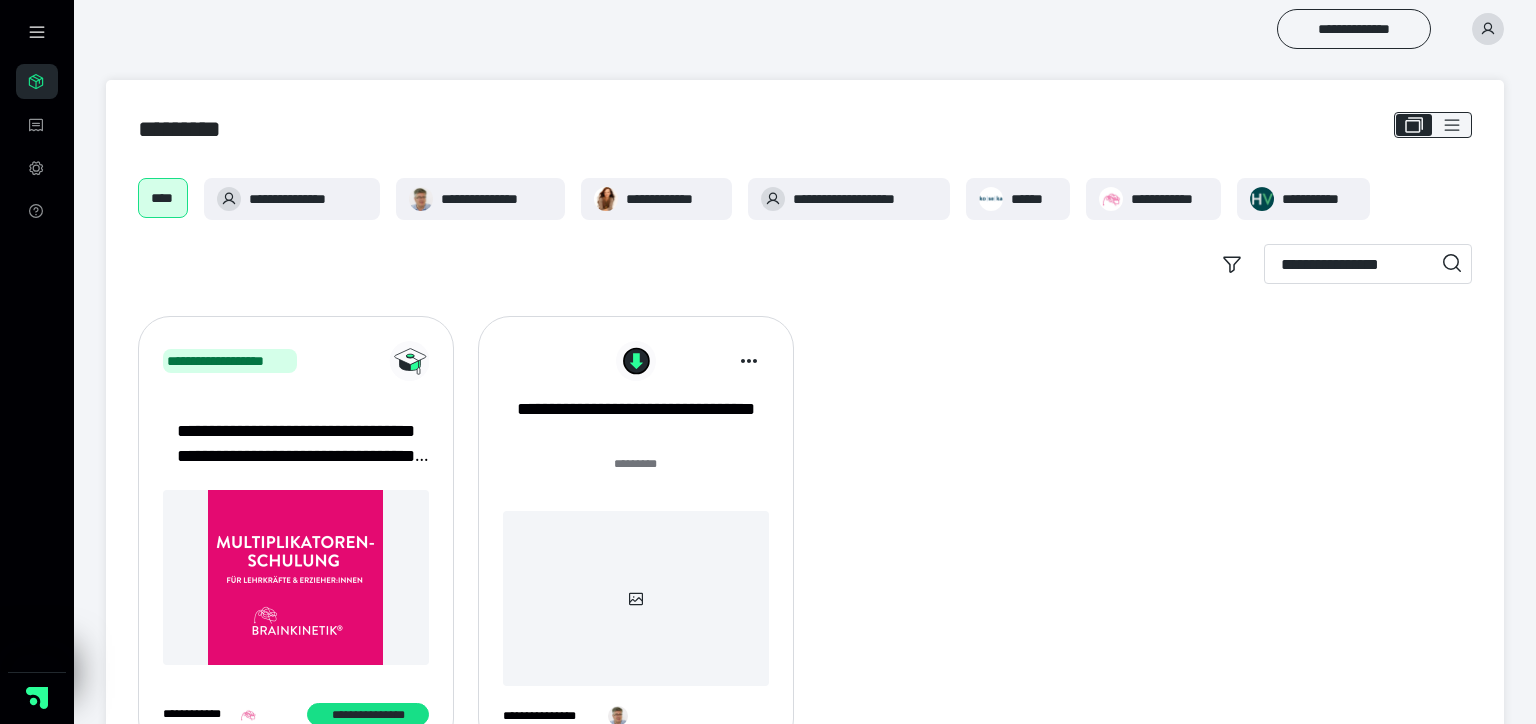 type on "**********" 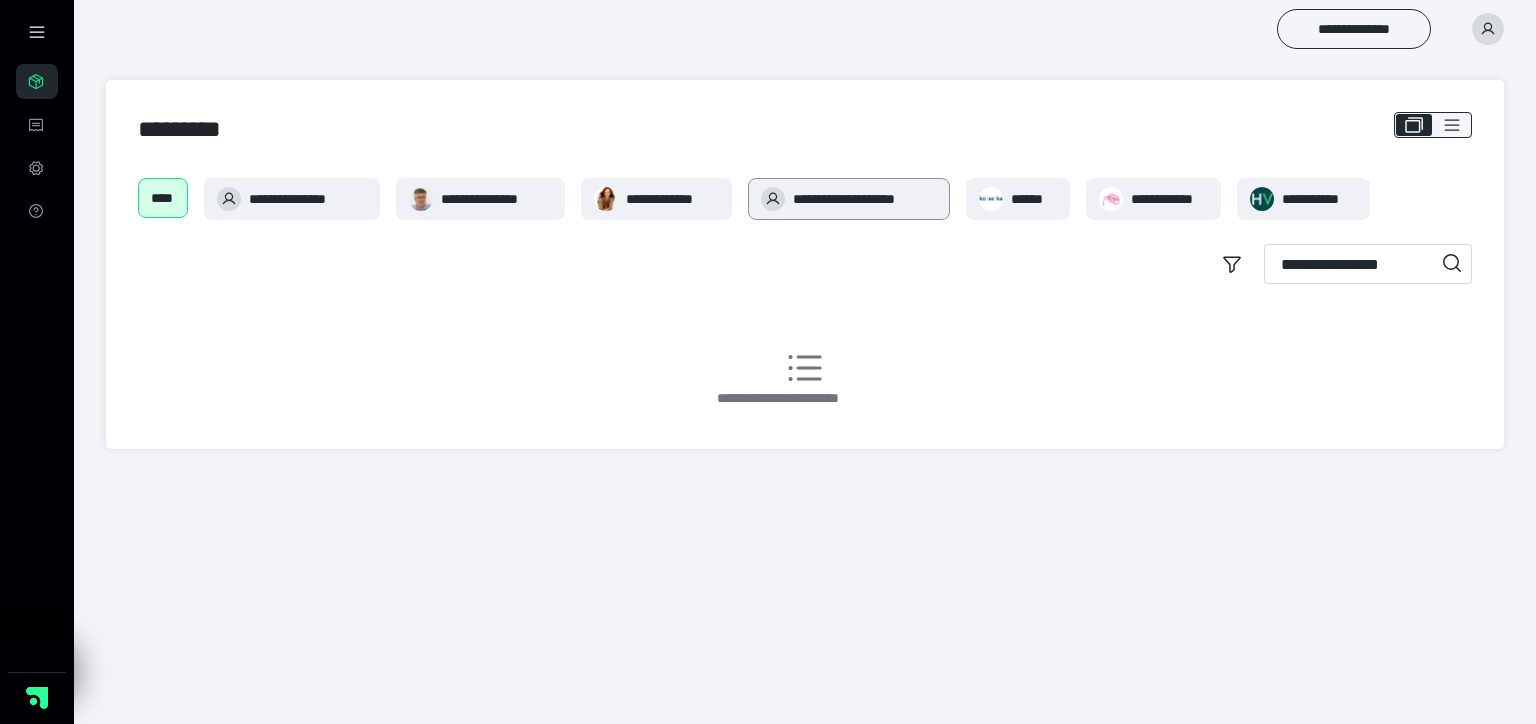 click on "**********" at bounding box center (865, 199) 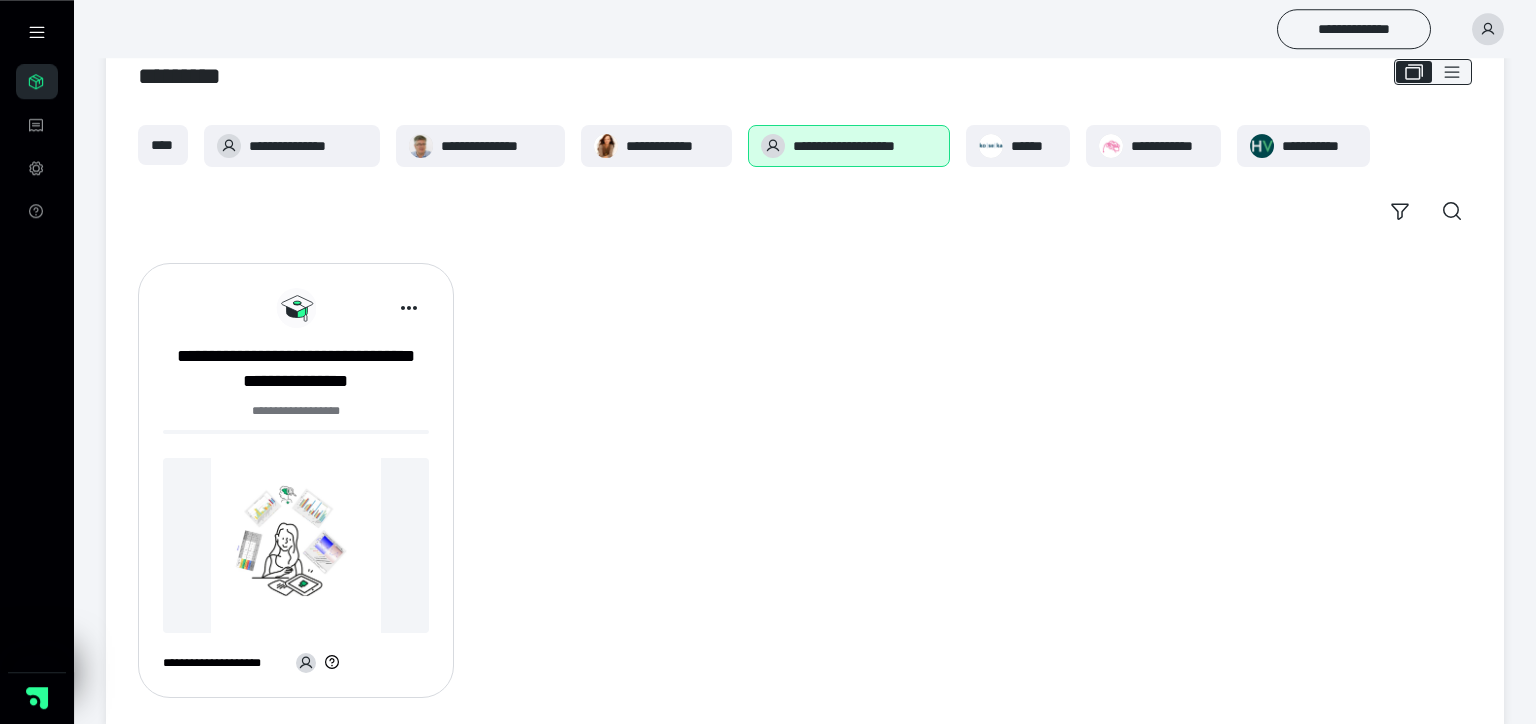 scroll, scrollTop: 82, scrollLeft: 0, axis: vertical 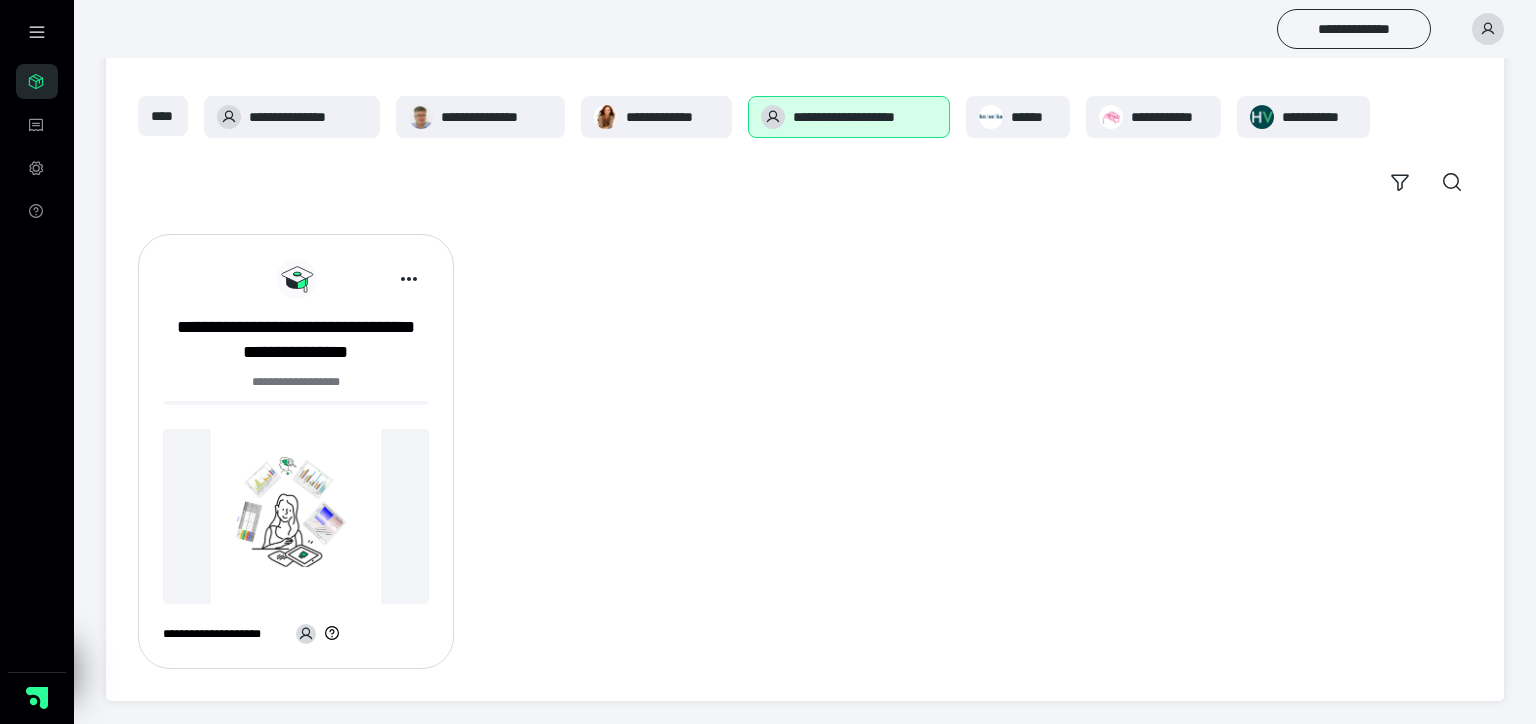 click at bounding box center [296, 516] 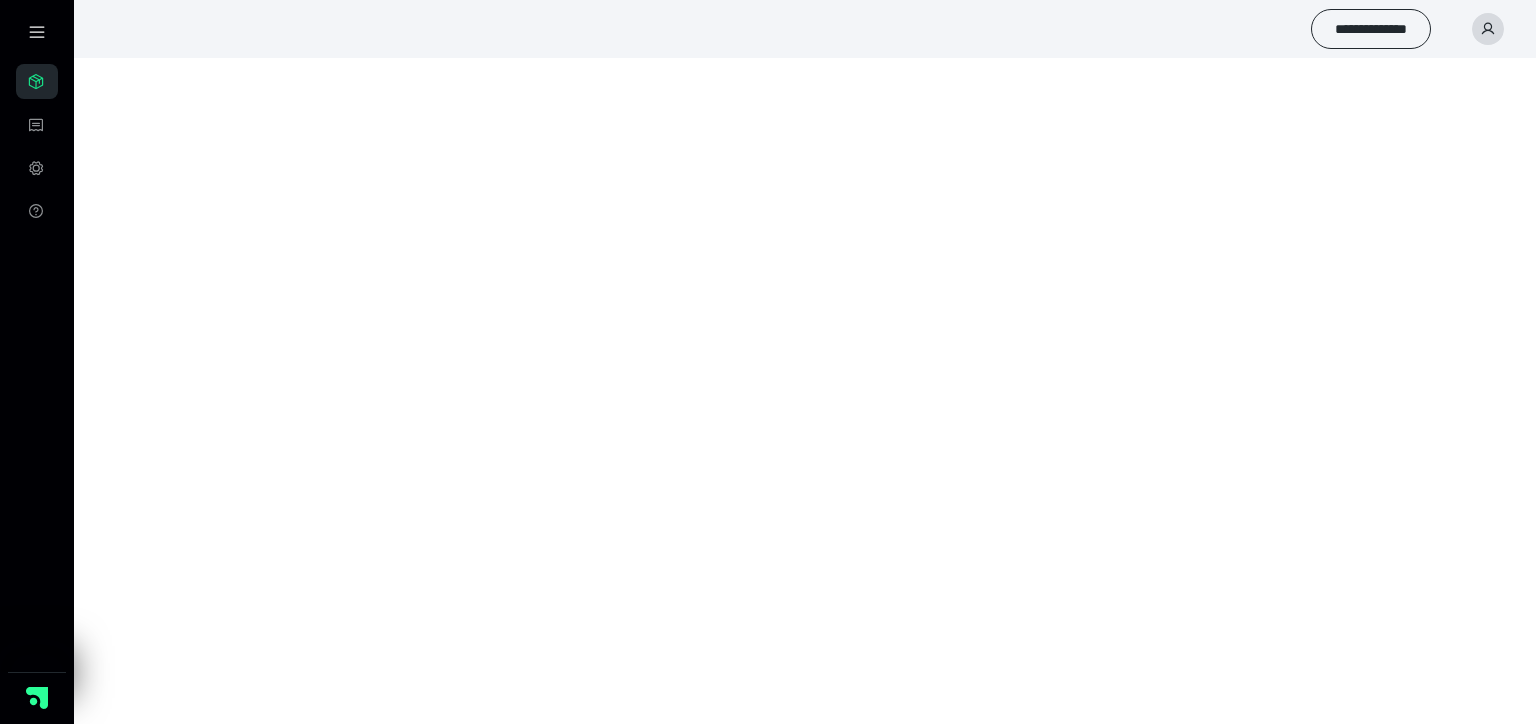 scroll, scrollTop: 0, scrollLeft: 0, axis: both 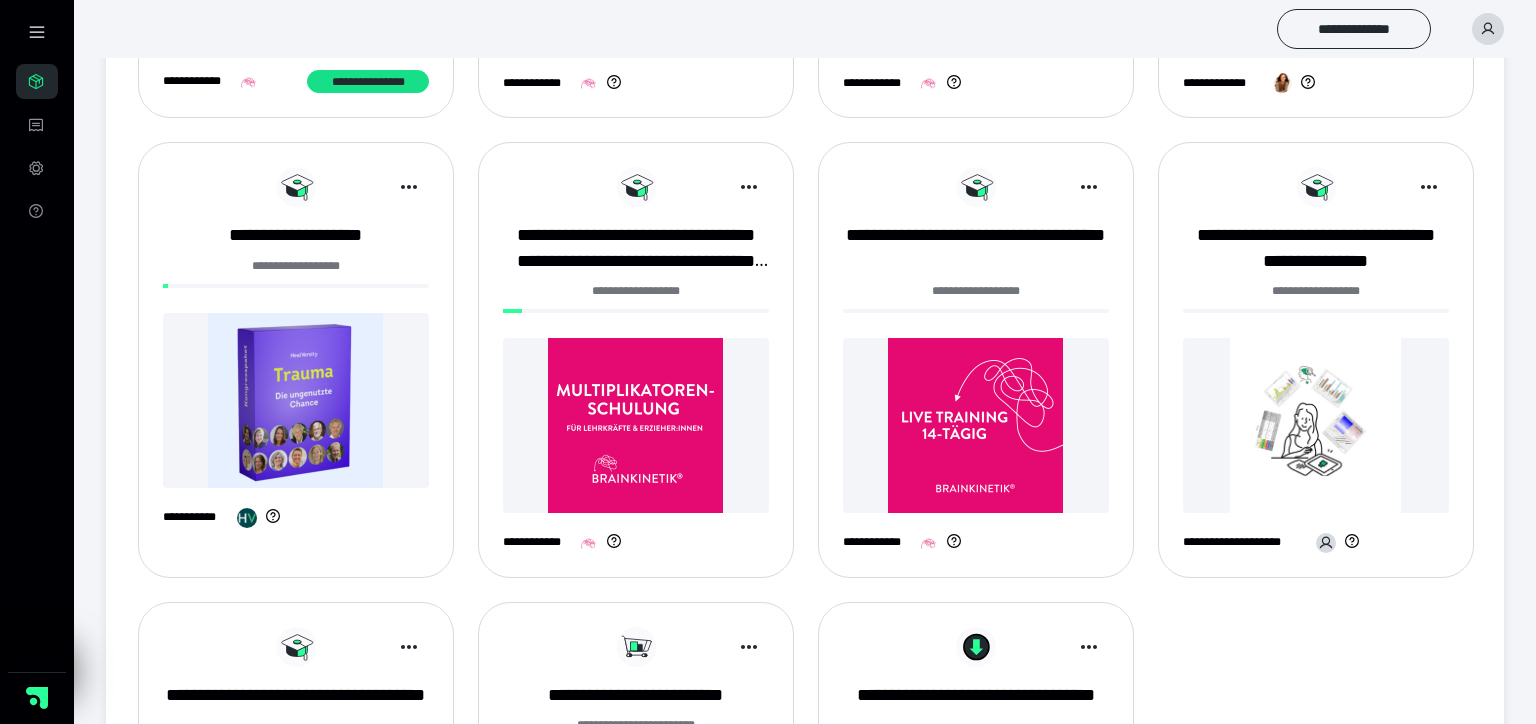 click at bounding box center (636, 425) 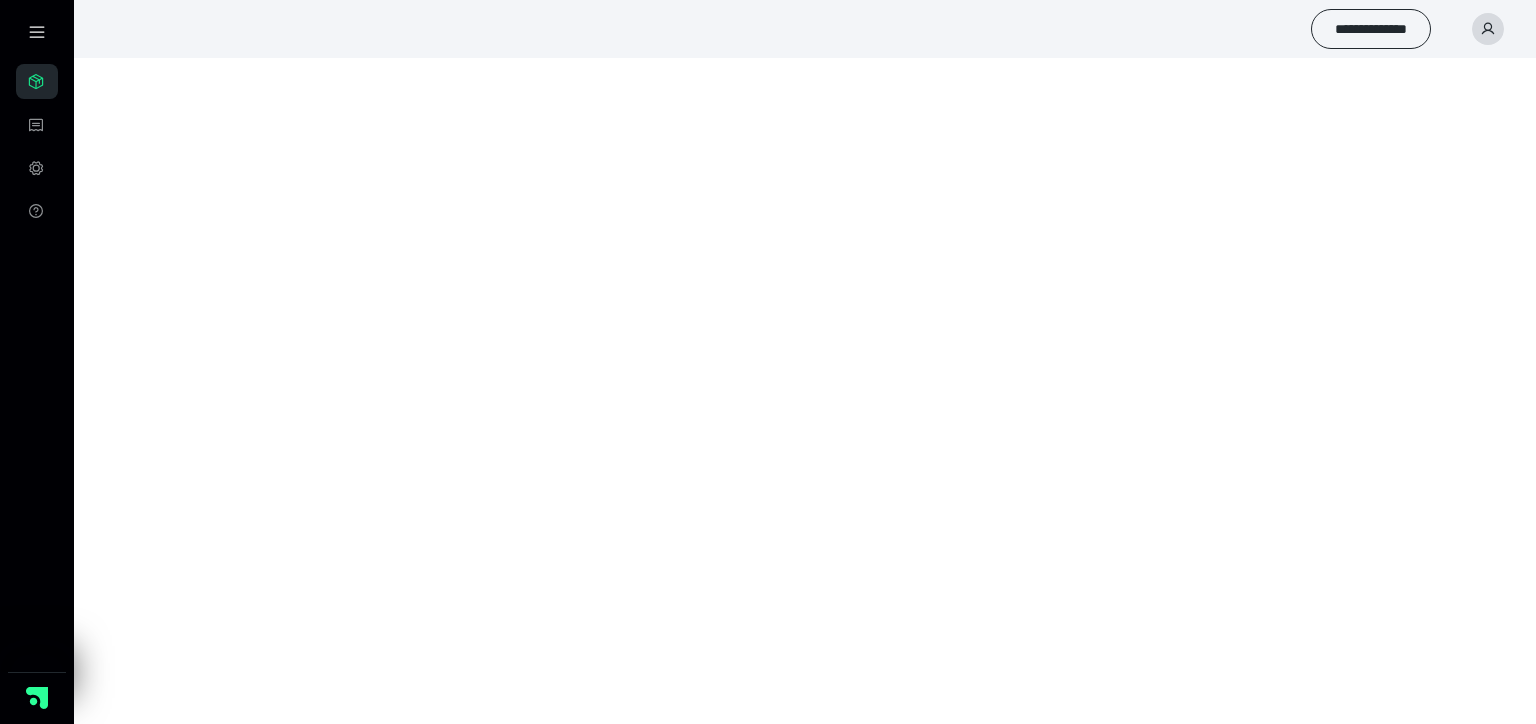 scroll, scrollTop: 0, scrollLeft: 0, axis: both 